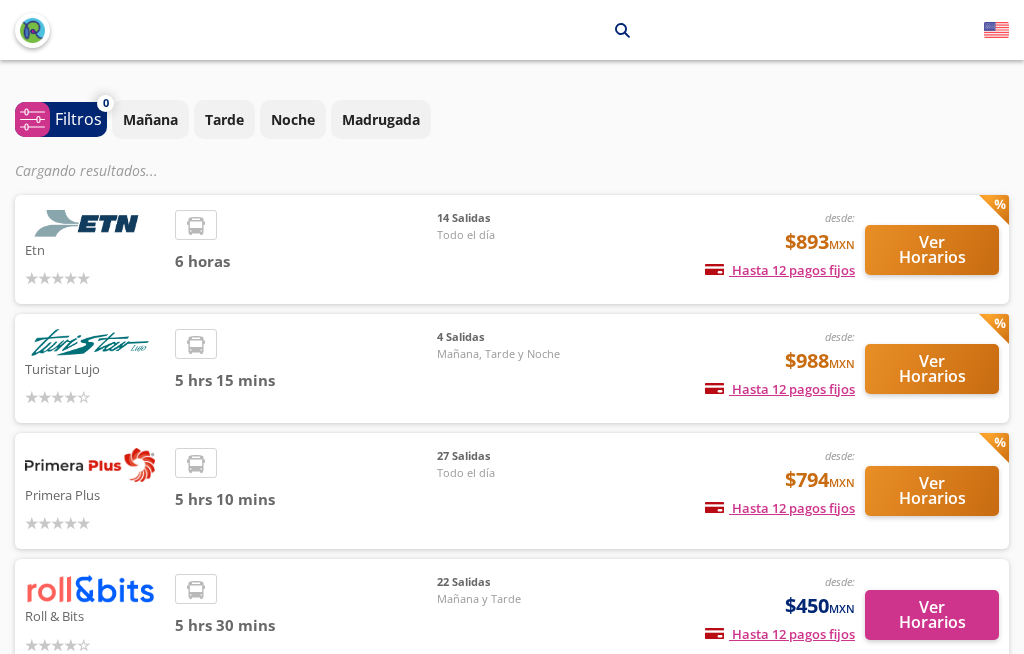 scroll, scrollTop: 0, scrollLeft: 0, axis: both 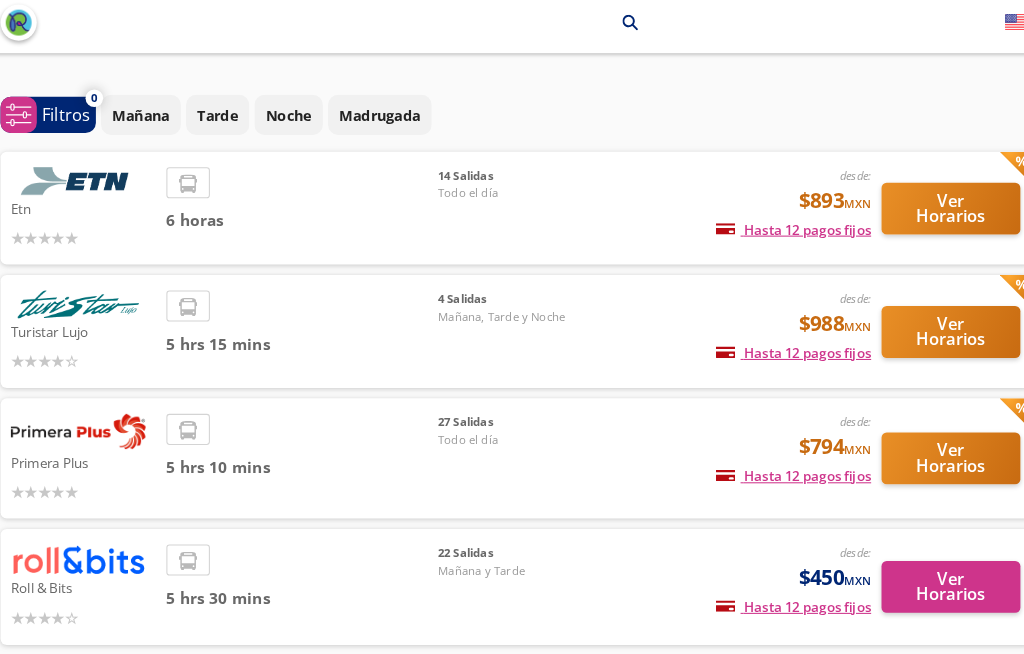 click on "Ver Horarios" at bounding box center (932, 567) 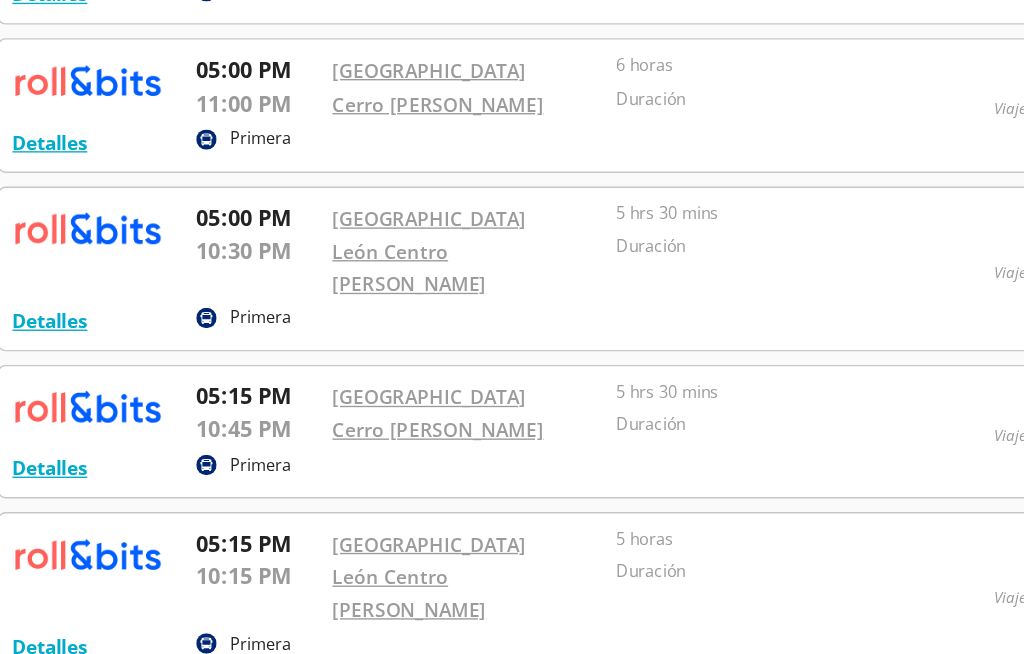 scroll, scrollTop: 1935, scrollLeft: 0, axis: vertical 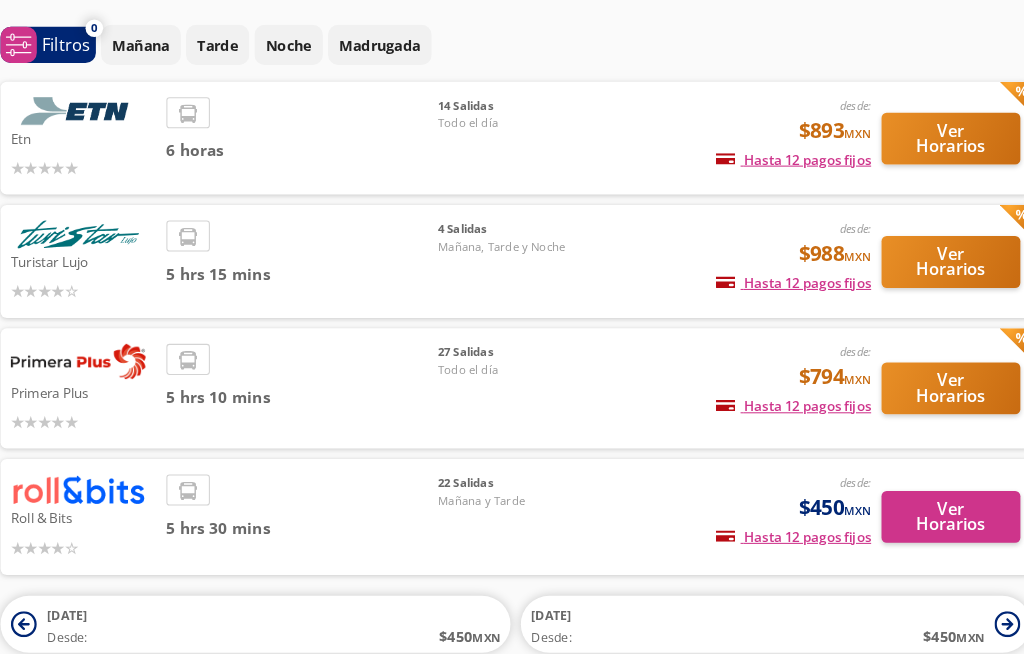 click at bounding box center (90, 107) 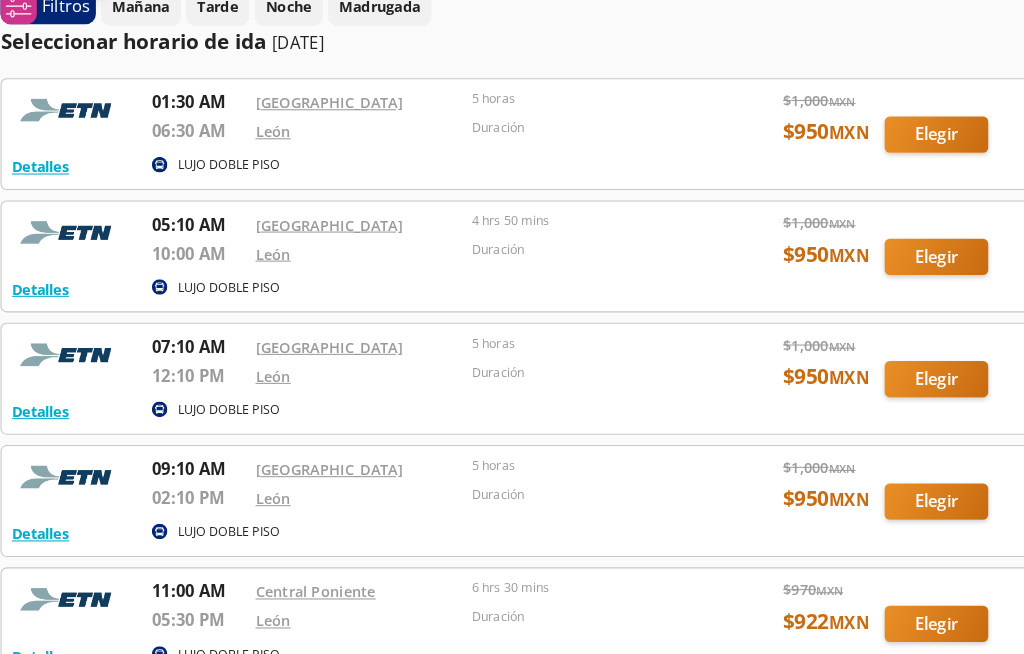 scroll, scrollTop: 108, scrollLeft: 0, axis: vertical 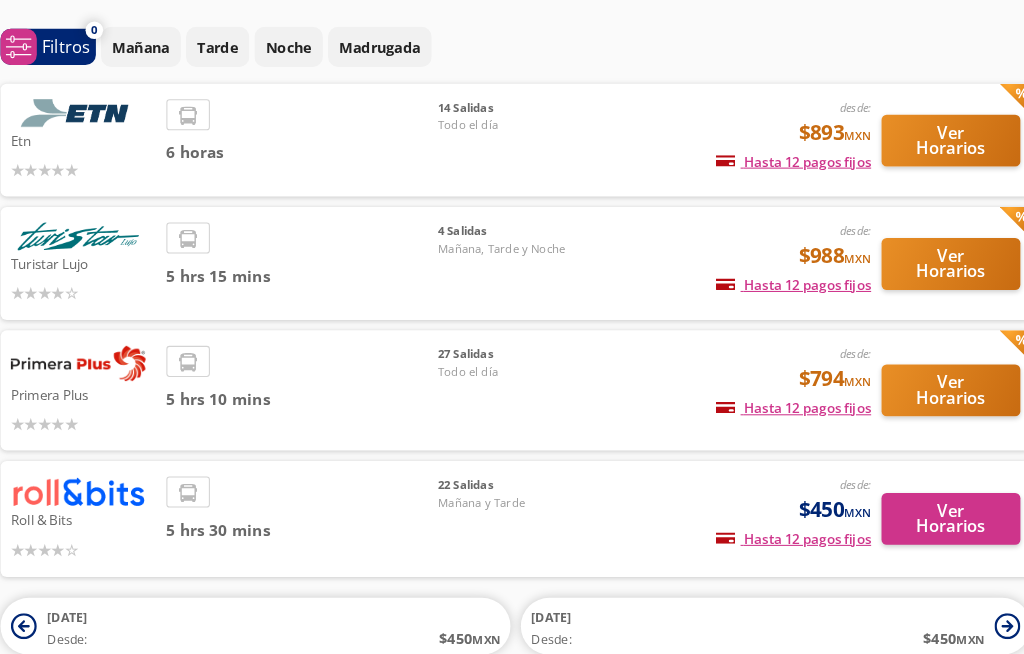 click at bounding box center (90, 251) 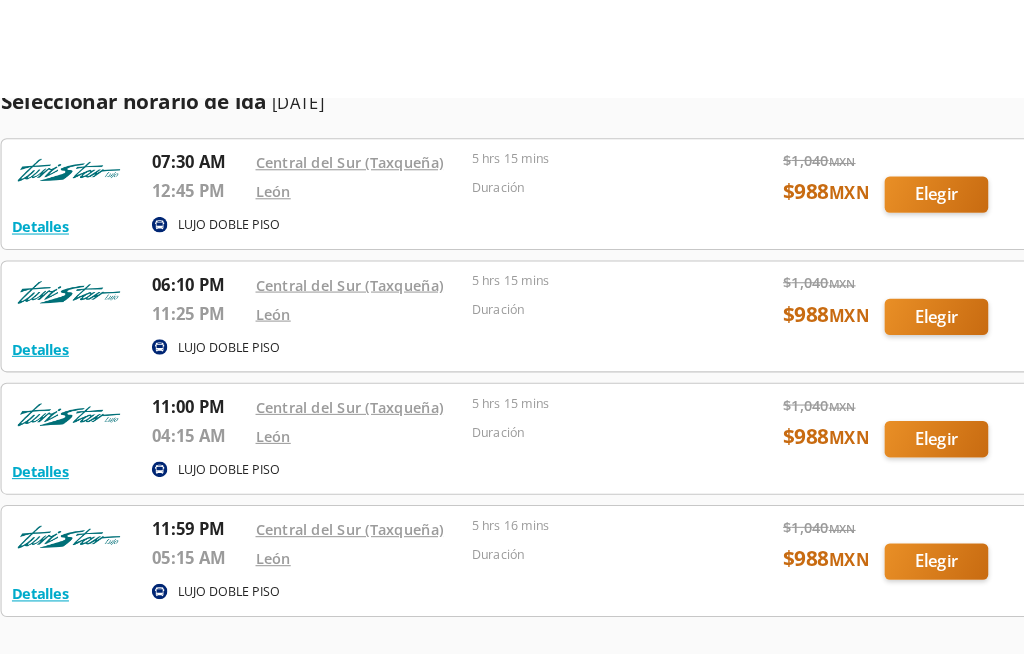 scroll, scrollTop: 0, scrollLeft: 0, axis: both 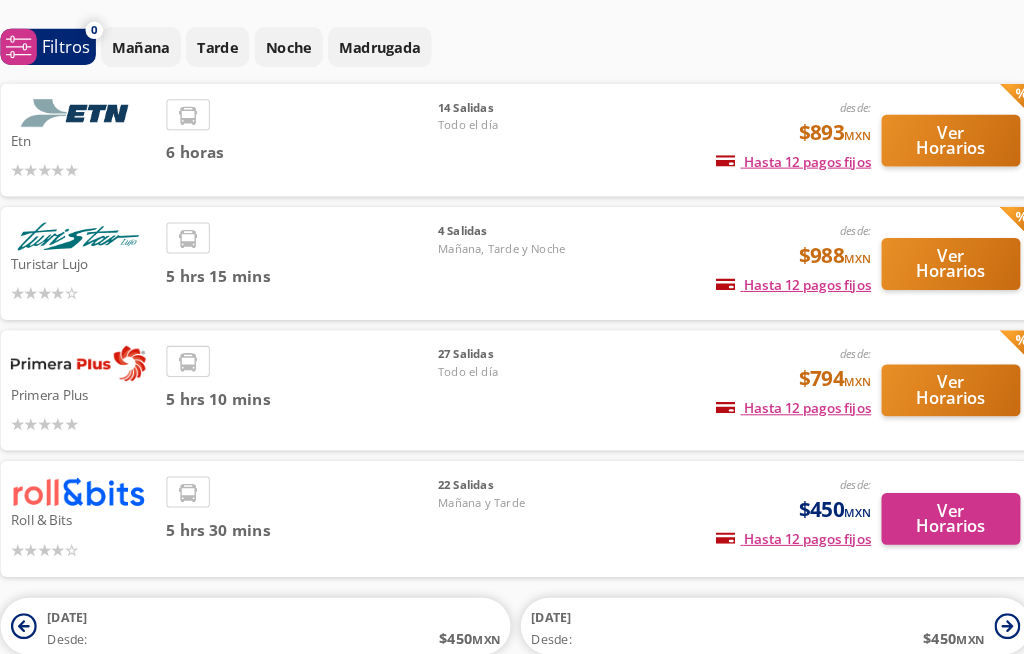 click at bounding box center (90, 251) 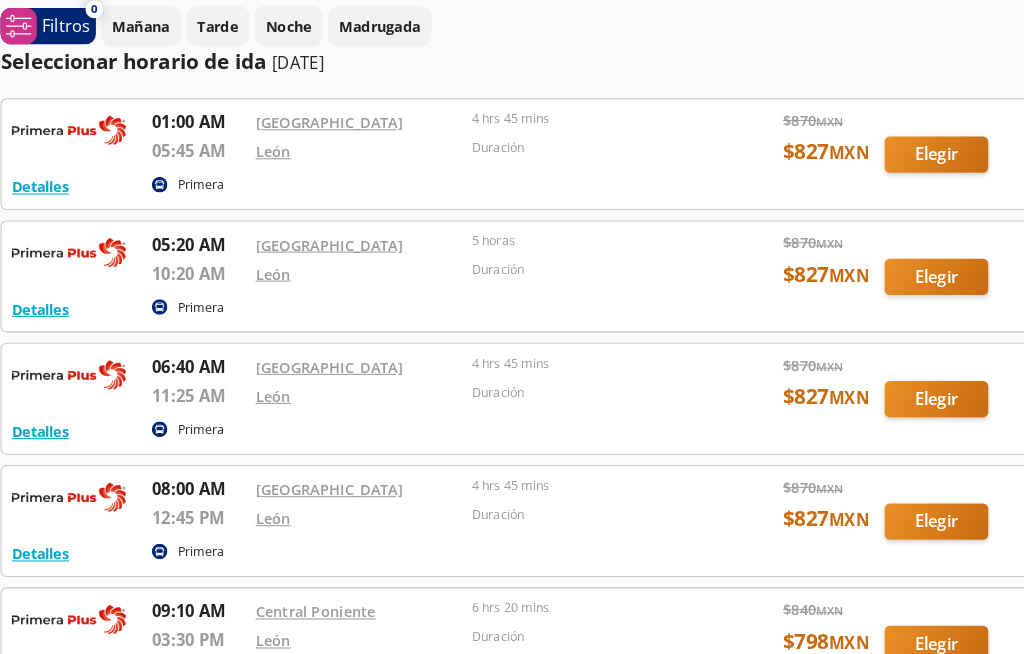 scroll, scrollTop: 0, scrollLeft: 0, axis: both 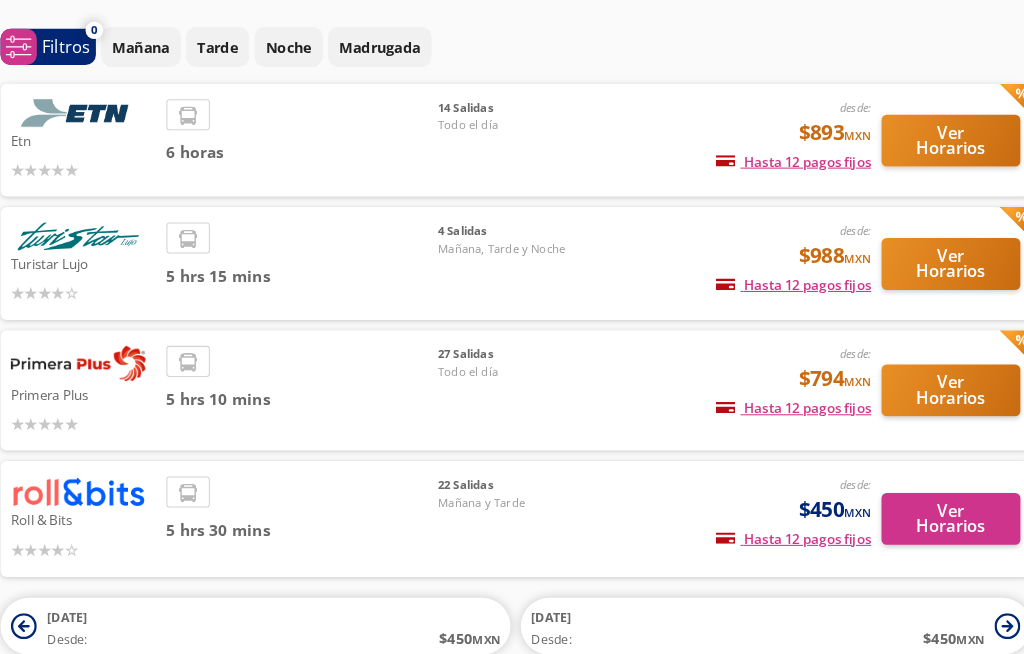 click at bounding box center (90, 374) 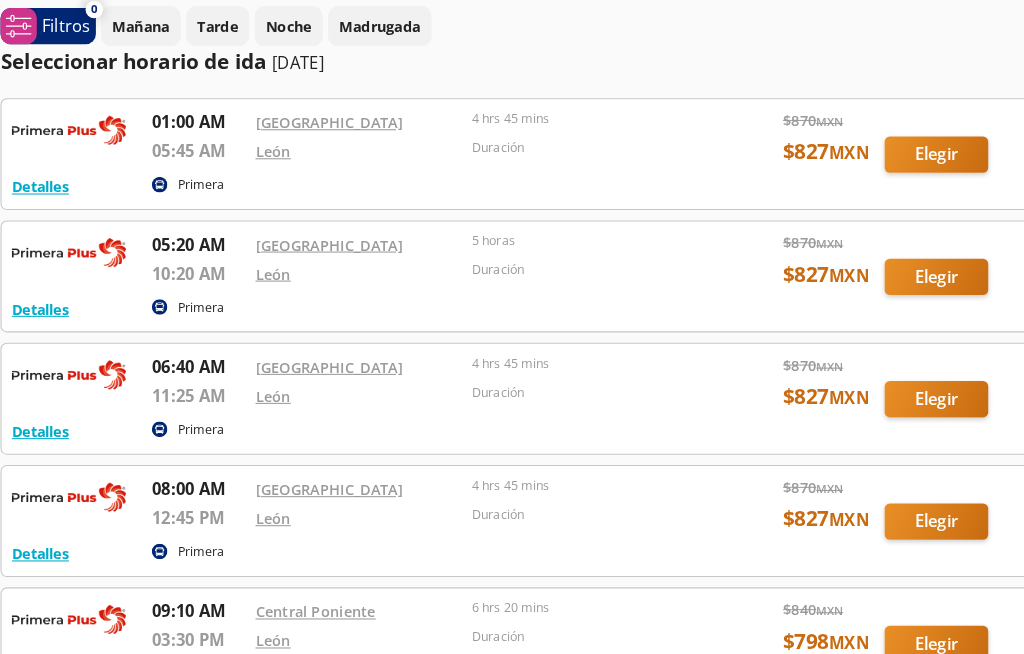 scroll, scrollTop: 0, scrollLeft: 0, axis: both 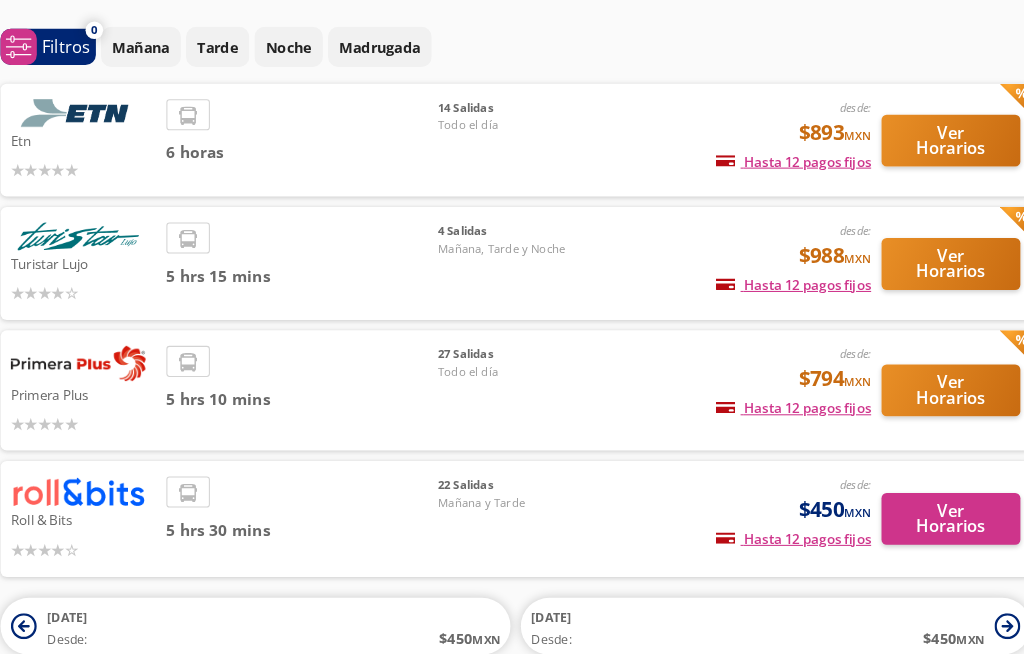 click at bounding box center (90, 251) 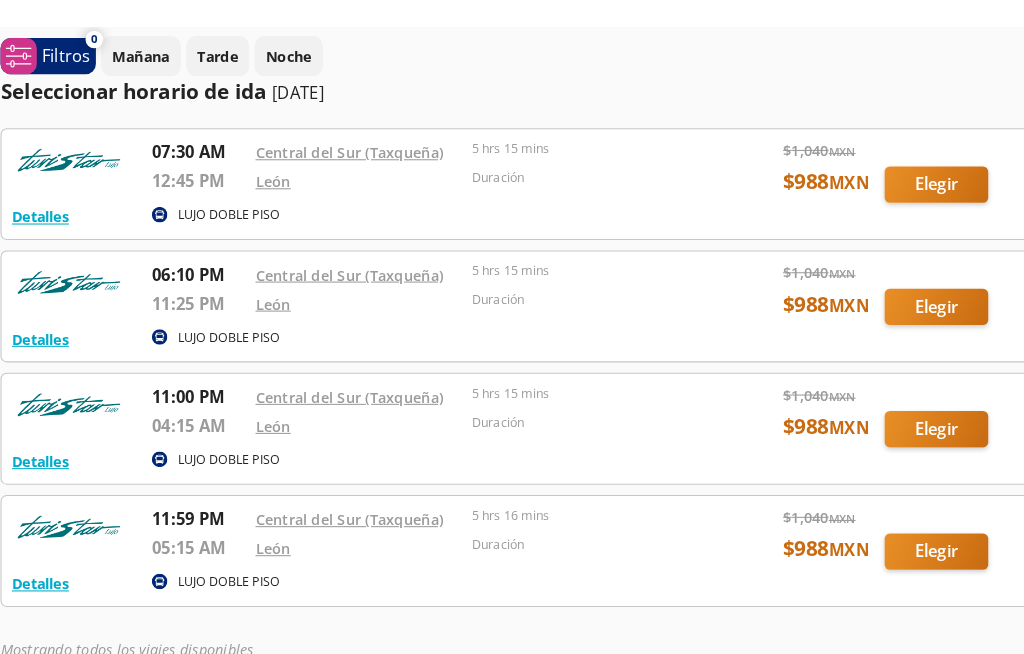 scroll, scrollTop: 0, scrollLeft: 0, axis: both 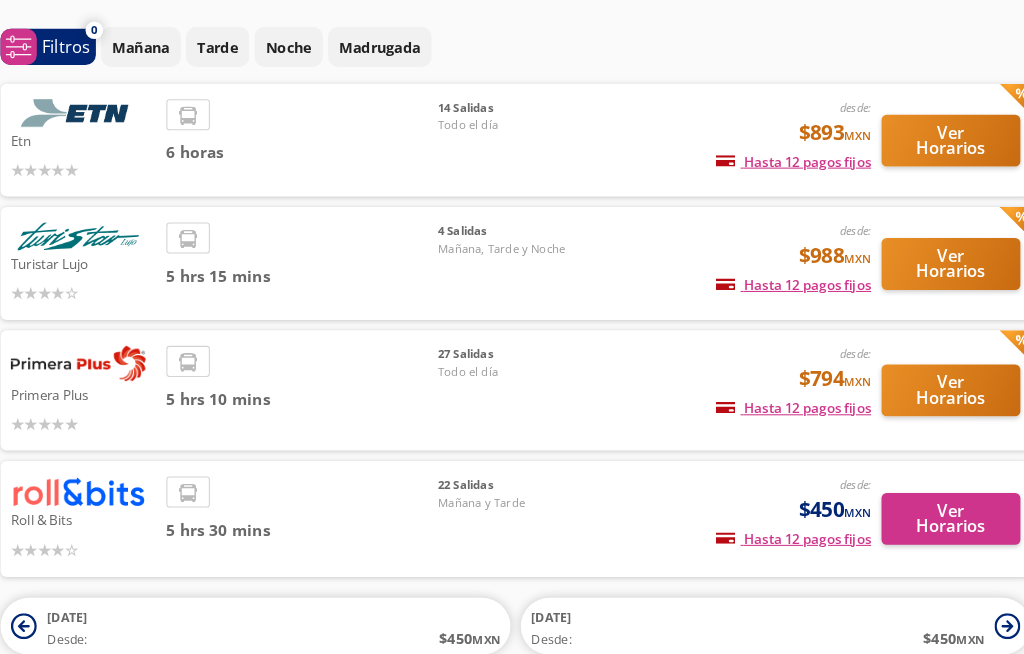 click on "Ver Horarios" at bounding box center [932, 400] 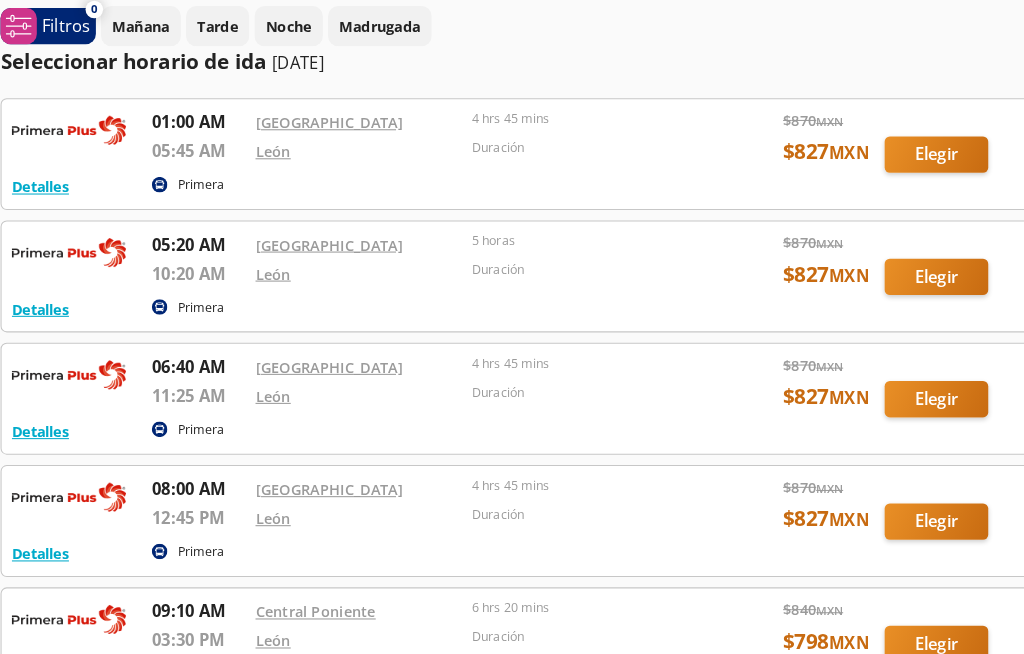 scroll, scrollTop: 0, scrollLeft: 0, axis: both 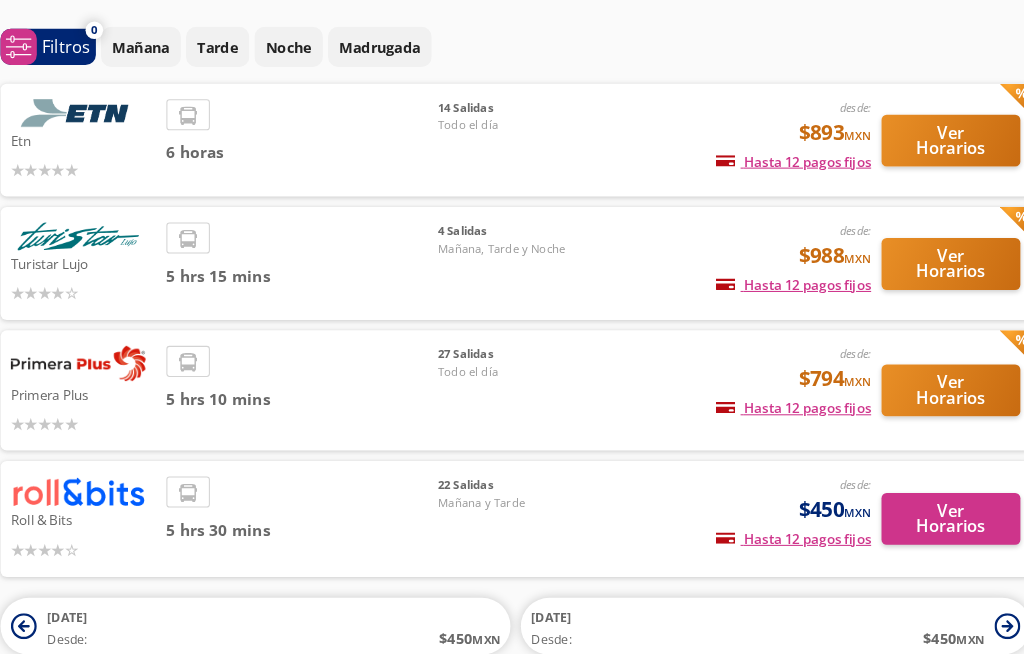 click at bounding box center [90, 497] 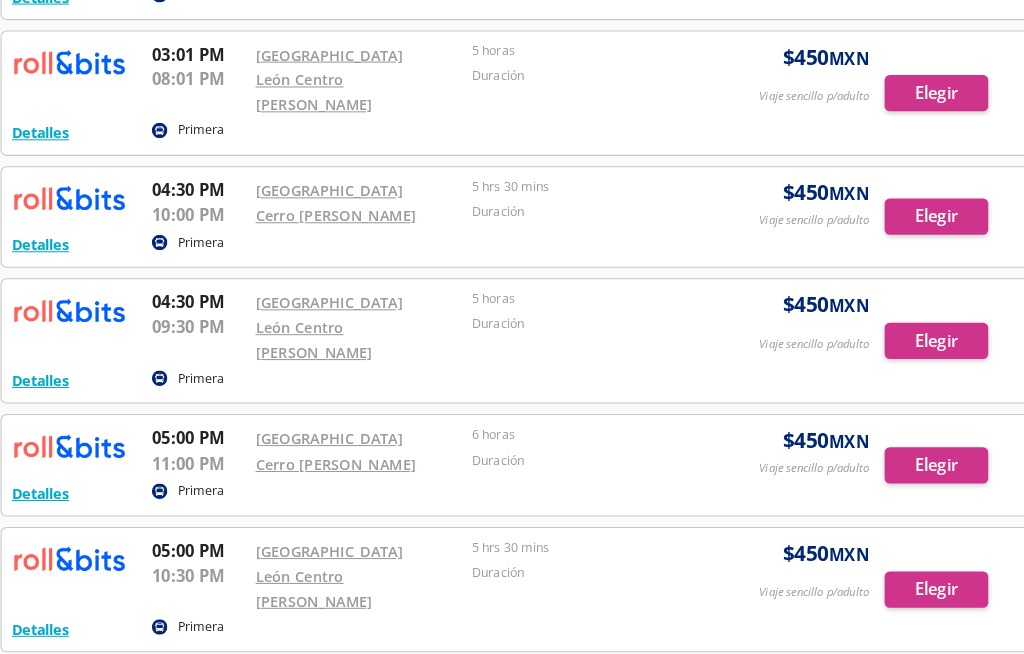 scroll, scrollTop: 1700, scrollLeft: 0, axis: vertical 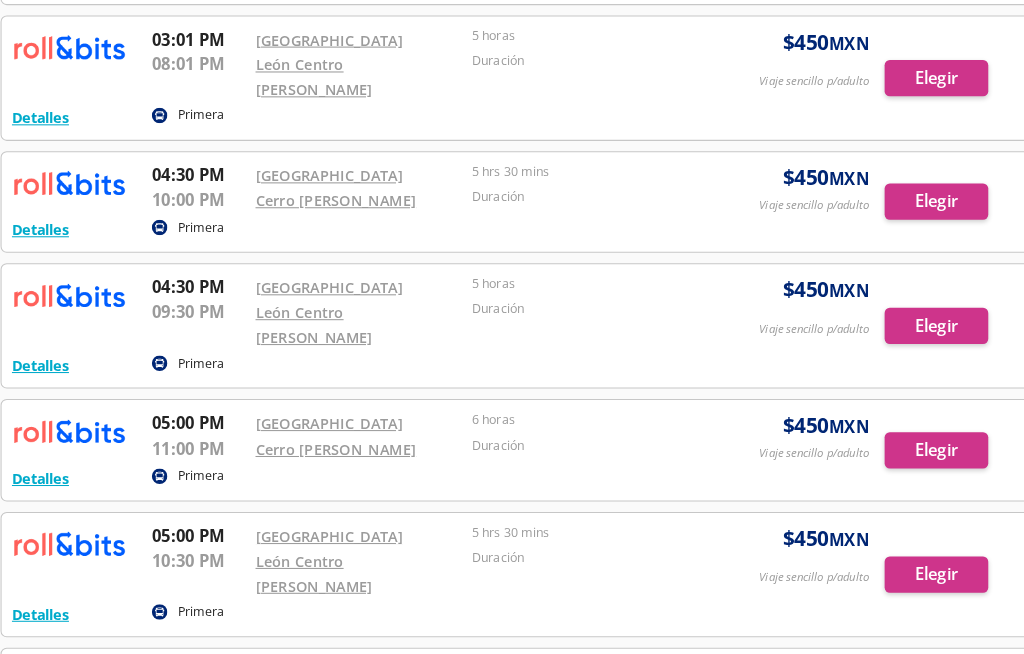click at bounding box center (512, 75) 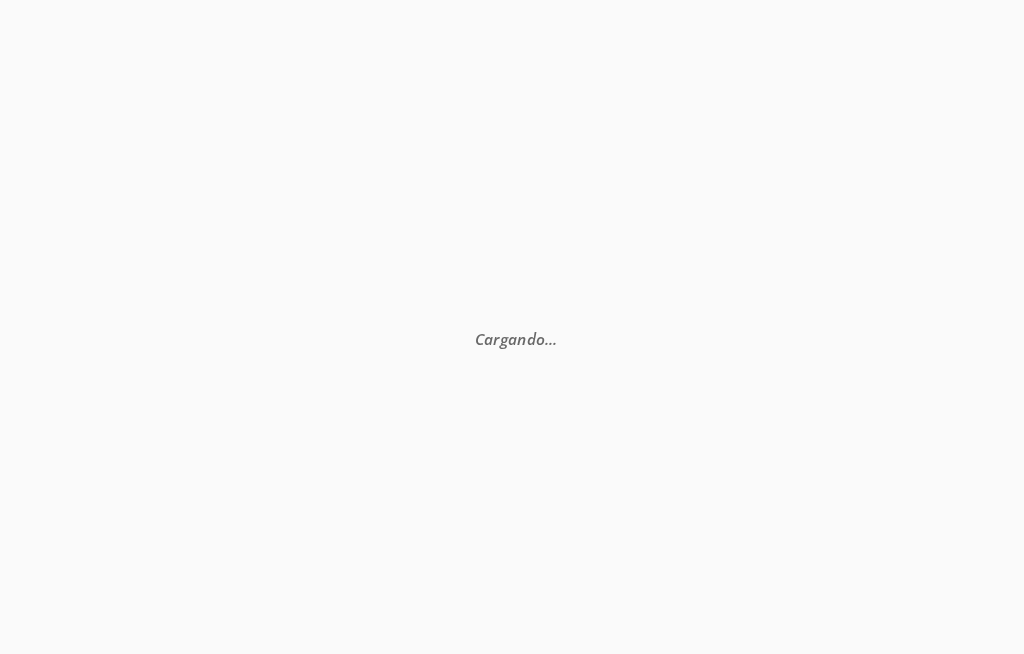 scroll, scrollTop: 0, scrollLeft: 0, axis: both 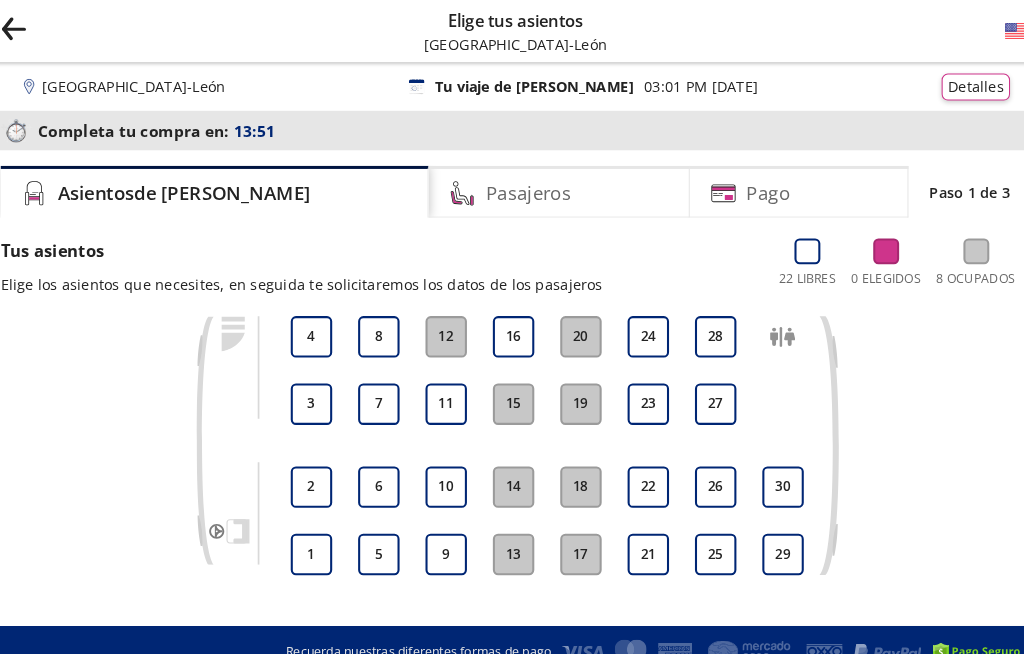 click on "Group 9 Created with Sketch." 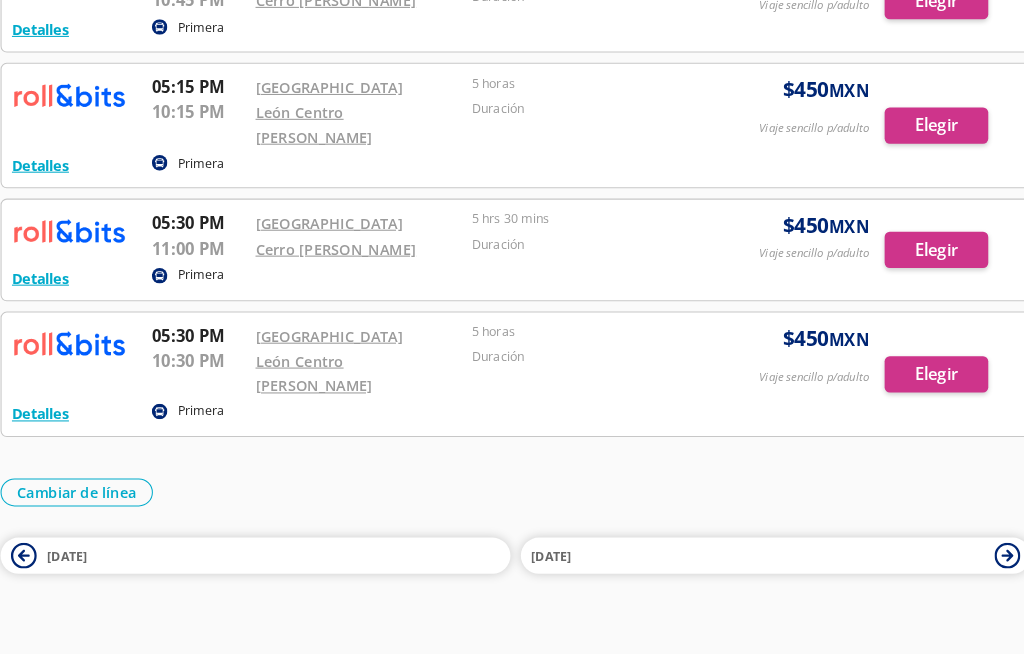 scroll, scrollTop: 2539, scrollLeft: 0, axis: vertical 